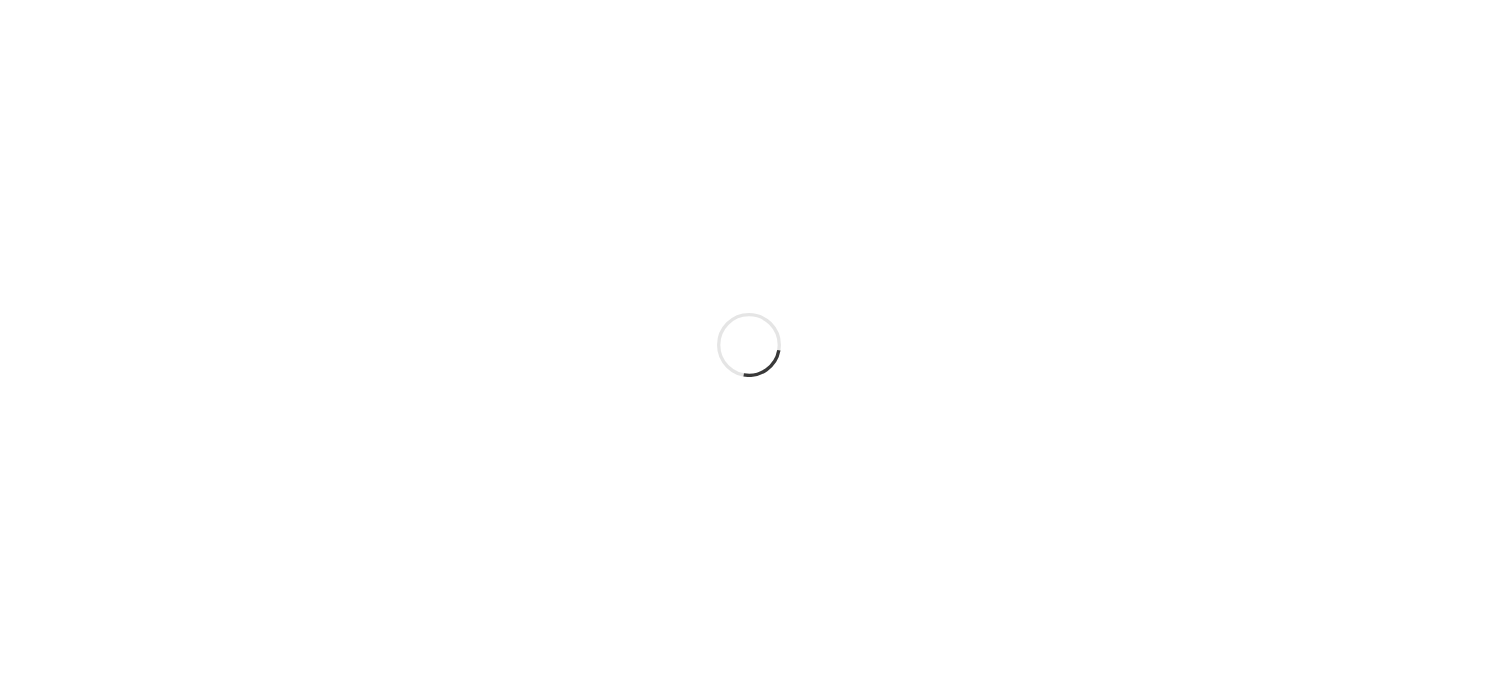 scroll, scrollTop: 0, scrollLeft: 0, axis: both 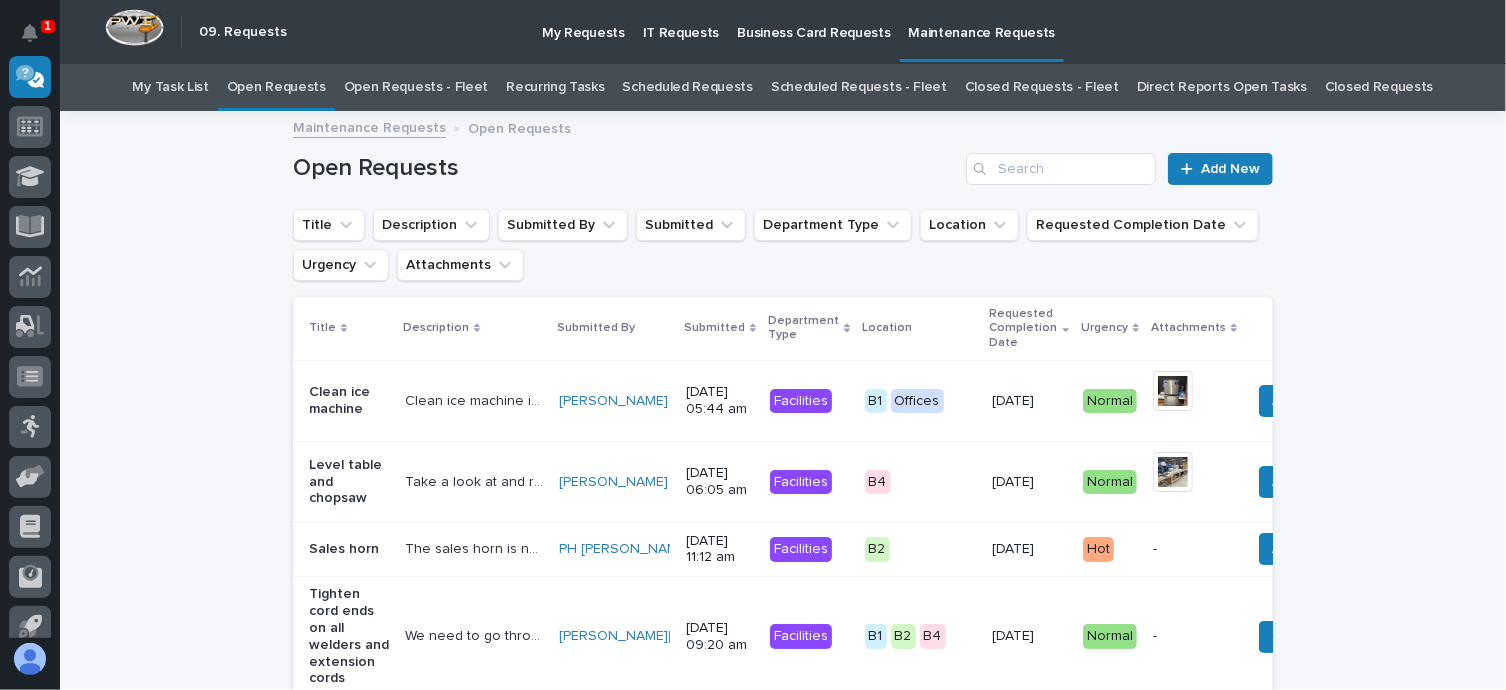 click on "Open Requests - Fleet" at bounding box center (416, 87) 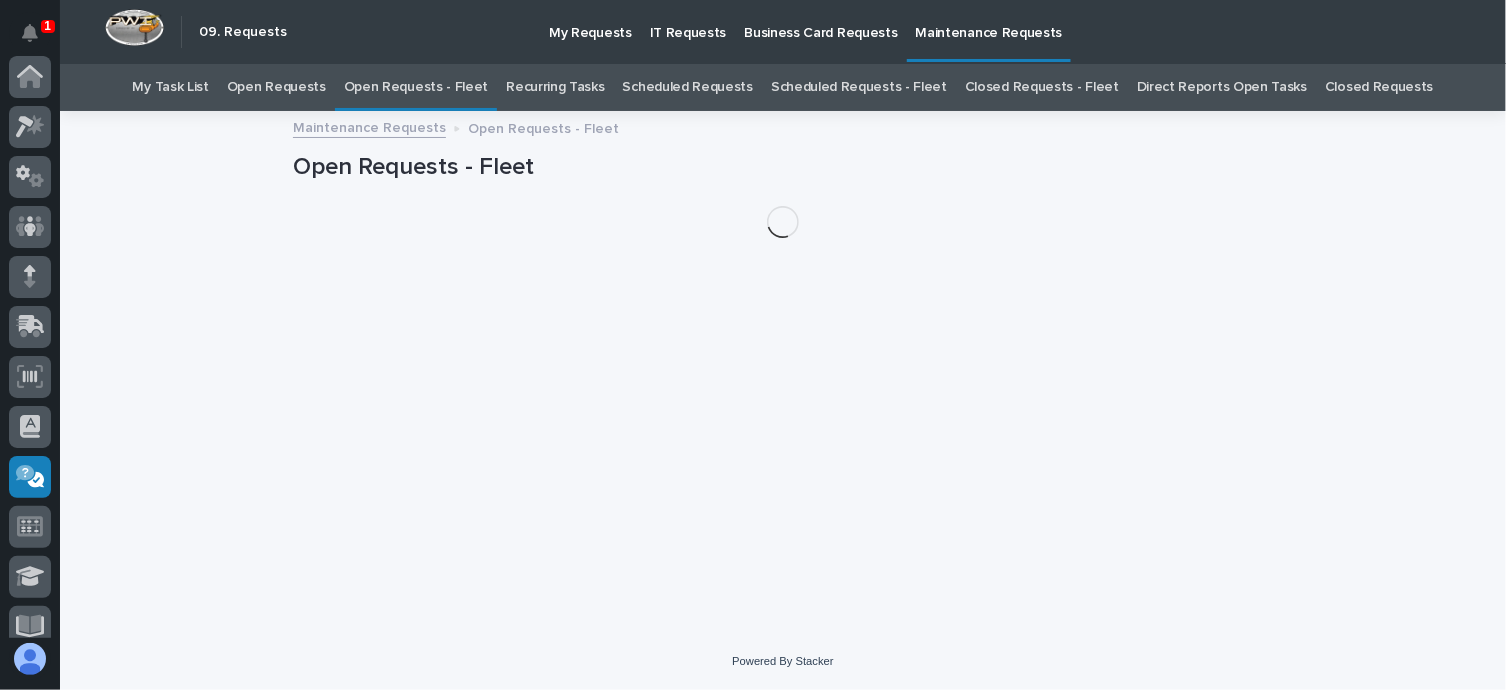 scroll, scrollTop: 400, scrollLeft: 0, axis: vertical 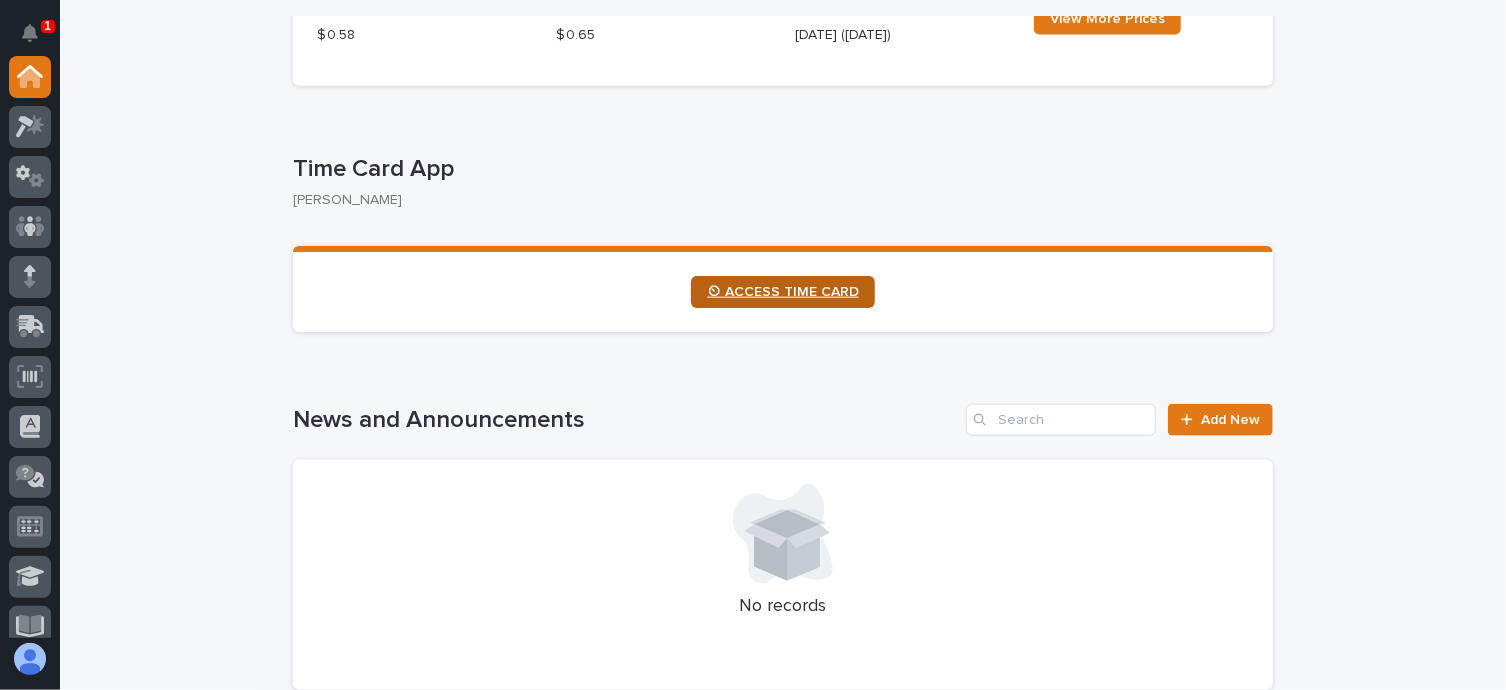 click on "⏲ ACCESS TIME CARD" at bounding box center (783, 292) 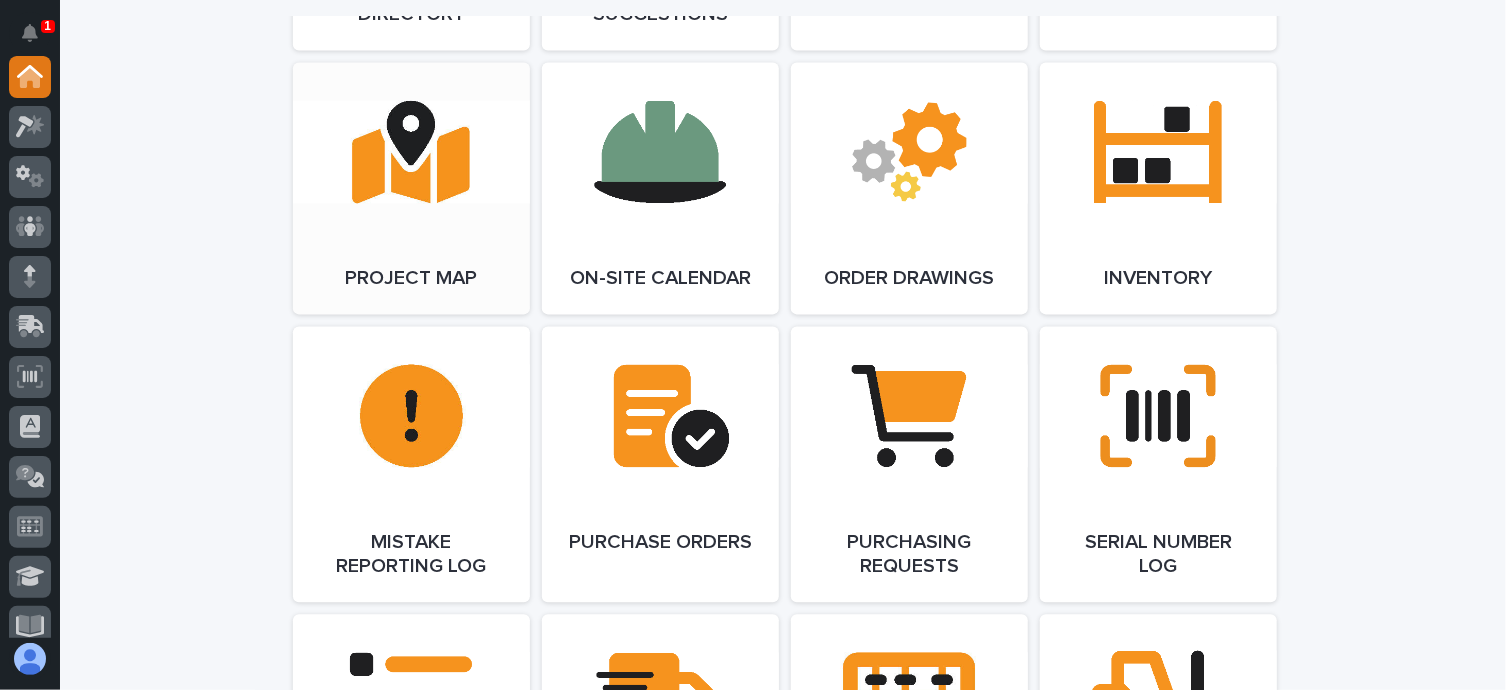 scroll, scrollTop: 1700, scrollLeft: 0, axis: vertical 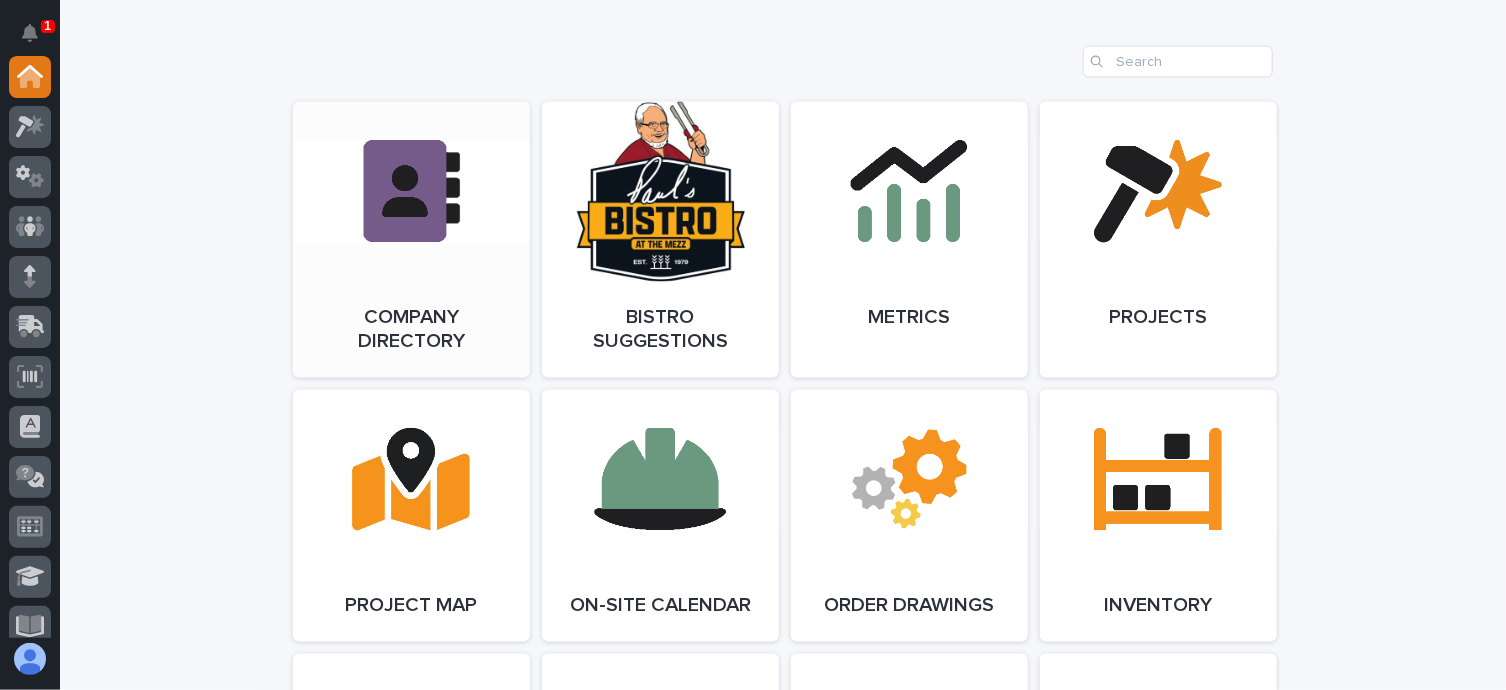 click on "Open Link" at bounding box center (411, 240) 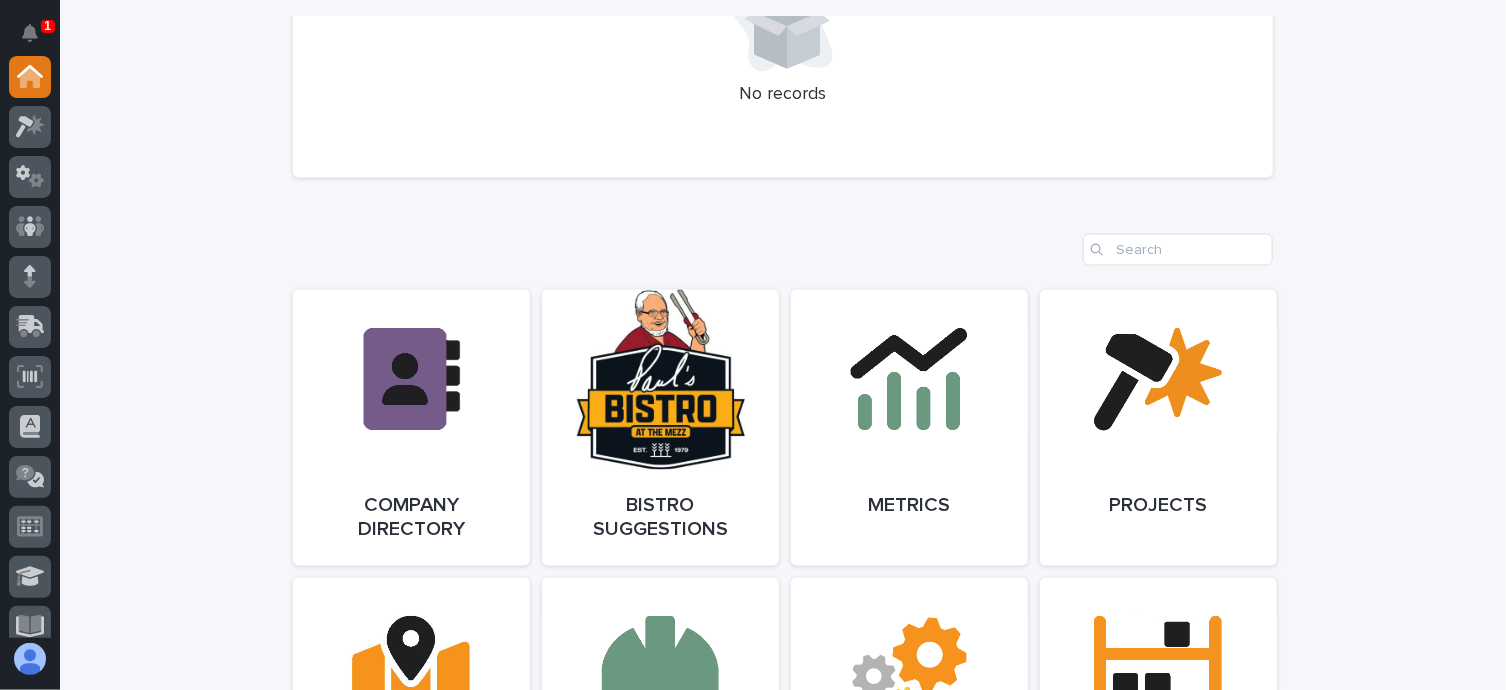 scroll, scrollTop: 1500, scrollLeft: 0, axis: vertical 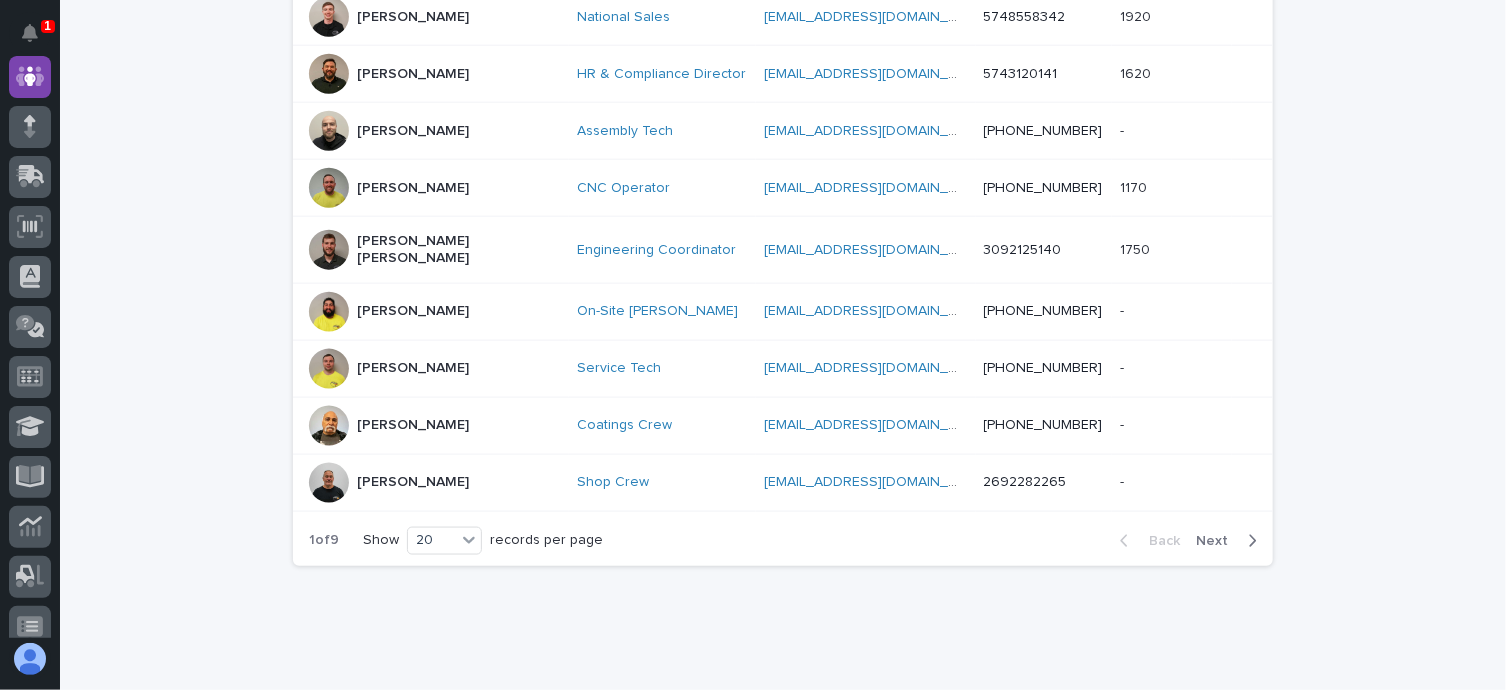 click on "Next" at bounding box center [1218, 541] 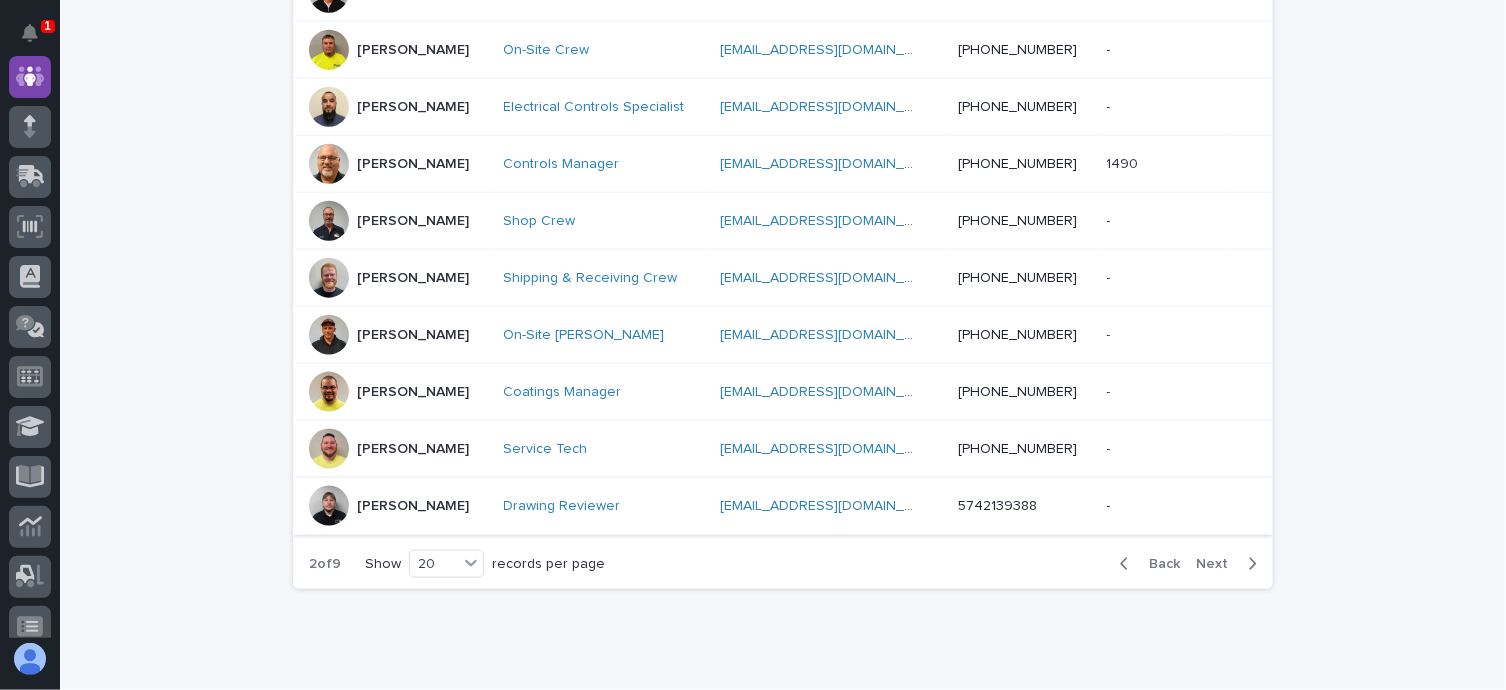 scroll, scrollTop: 1100, scrollLeft: 0, axis: vertical 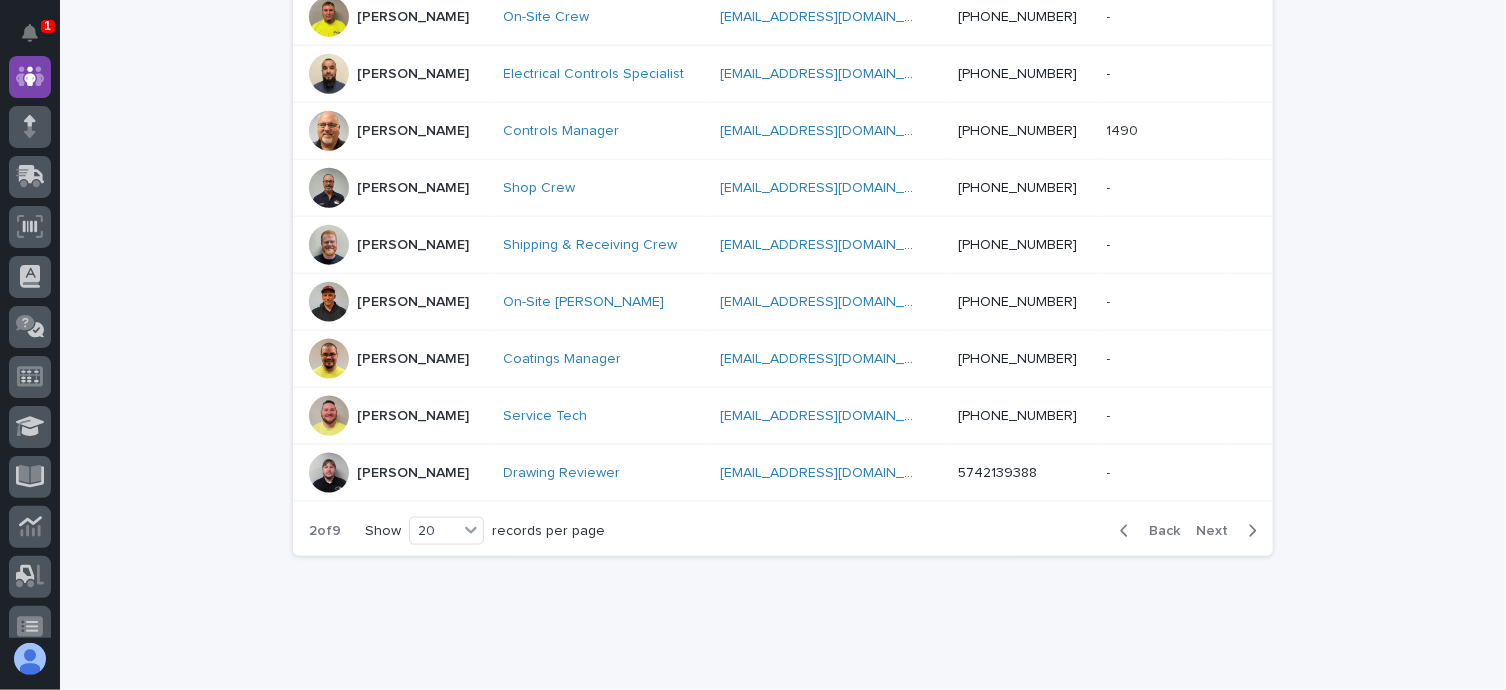 click on "Next" at bounding box center [1218, 531] 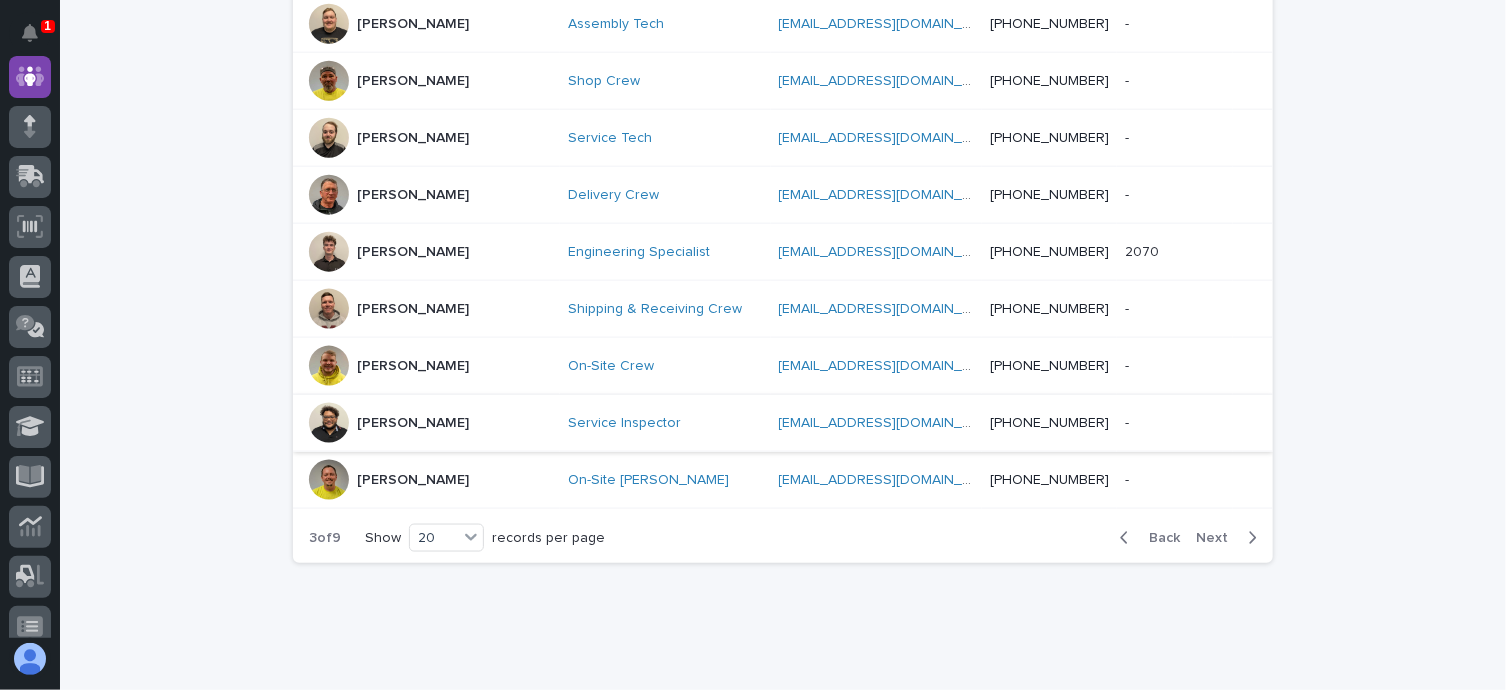 scroll, scrollTop: 1153, scrollLeft: 0, axis: vertical 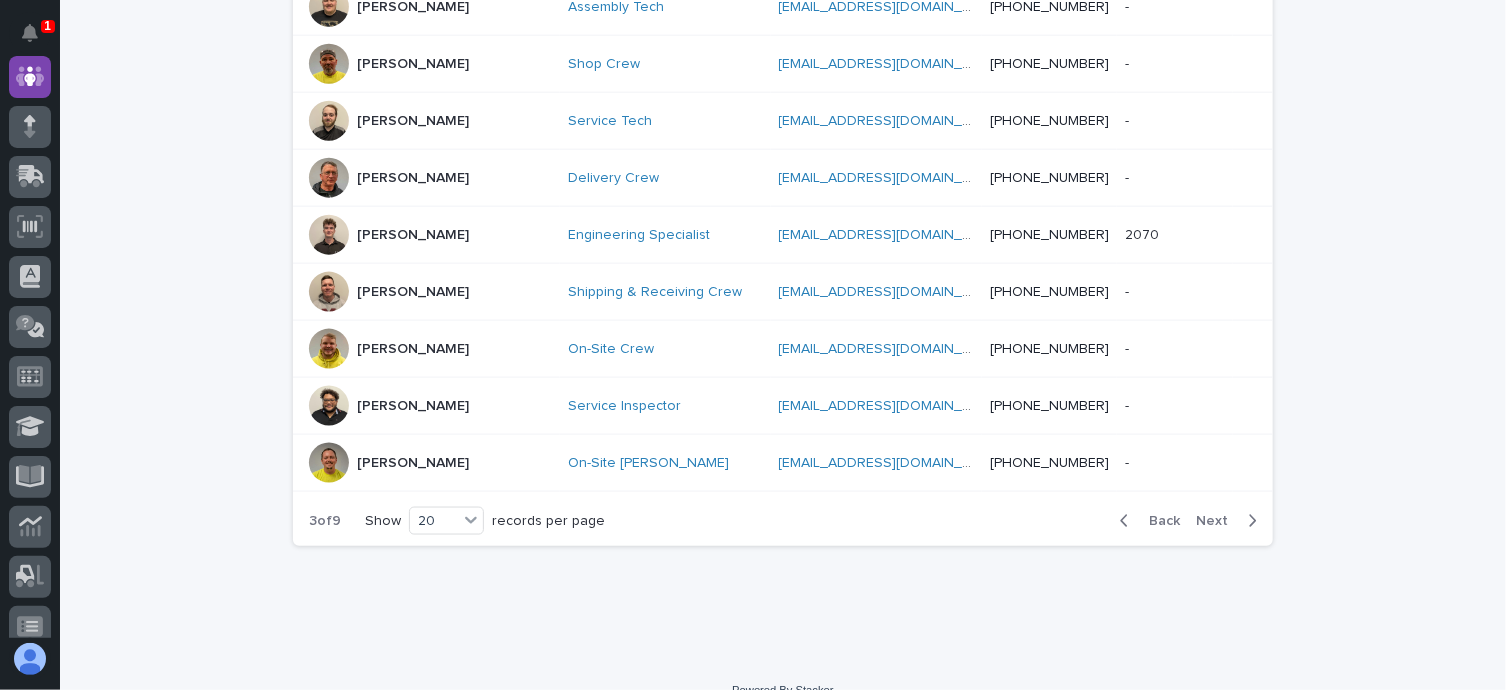 click on "Next" at bounding box center [1218, 521] 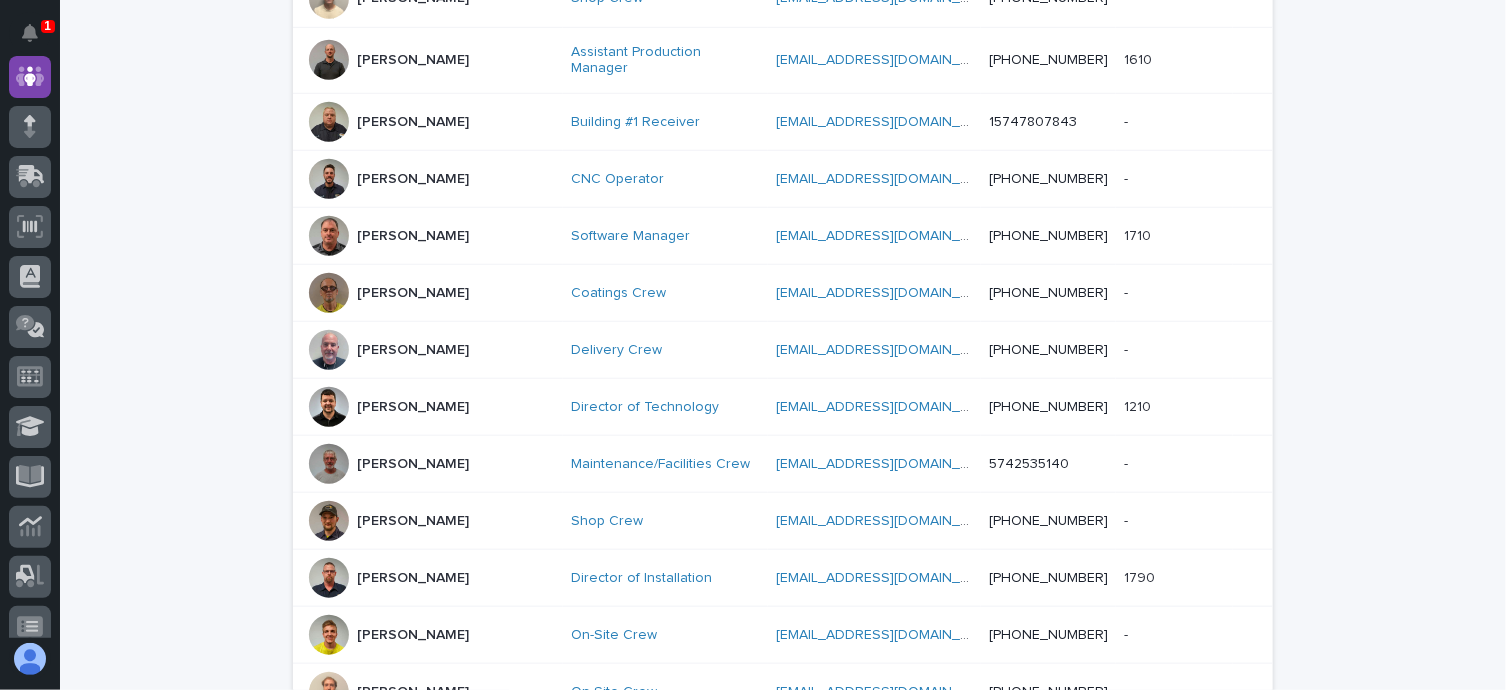 scroll, scrollTop: 1034, scrollLeft: 0, axis: vertical 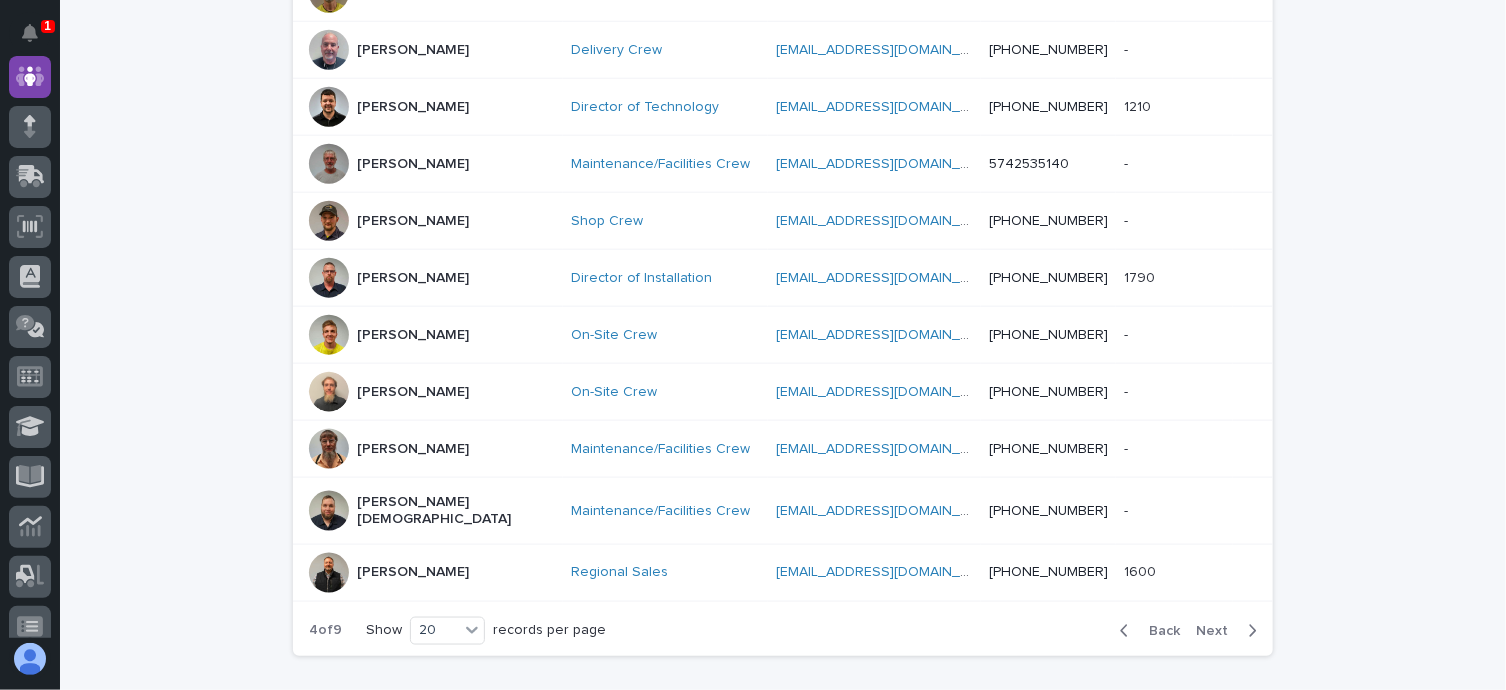 click on "Next" at bounding box center (1218, 631) 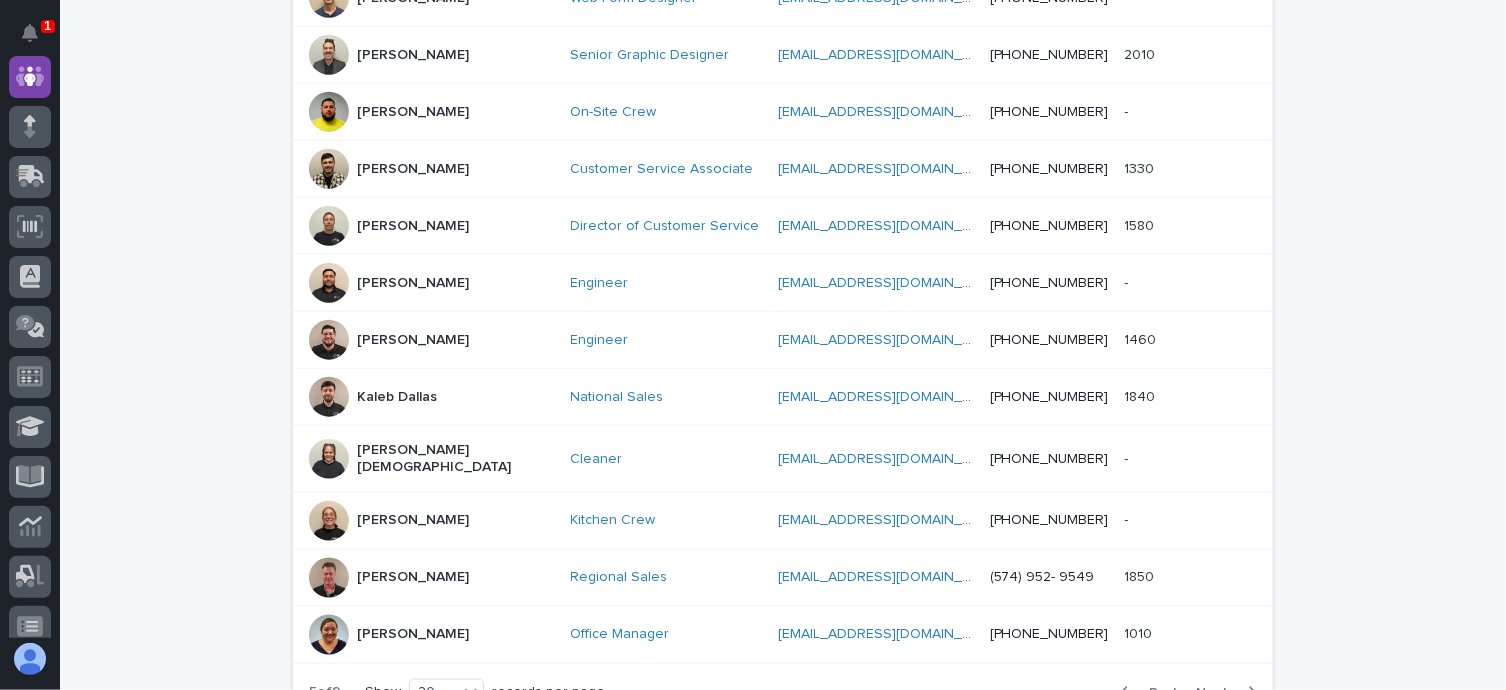 scroll, scrollTop: 1134, scrollLeft: 0, axis: vertical 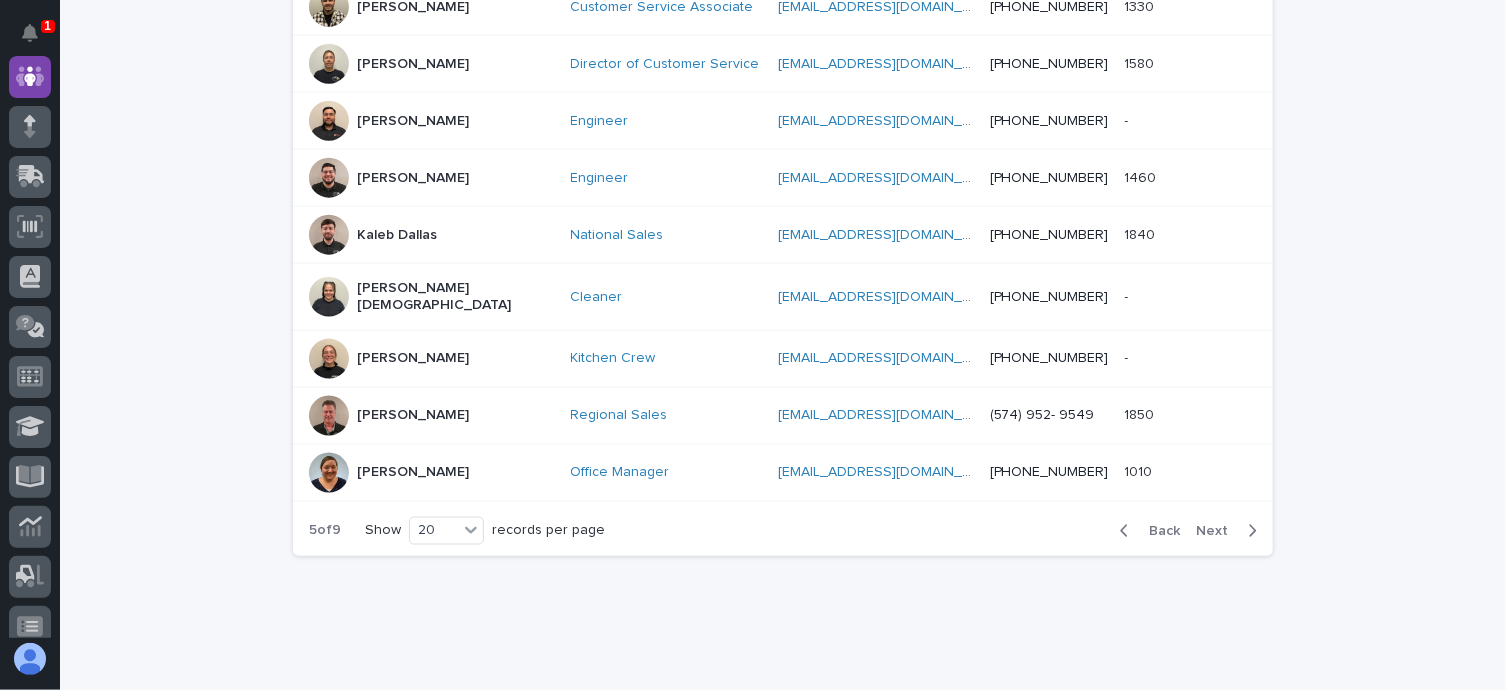 click on "Next" at bounding box center (1218, 531) 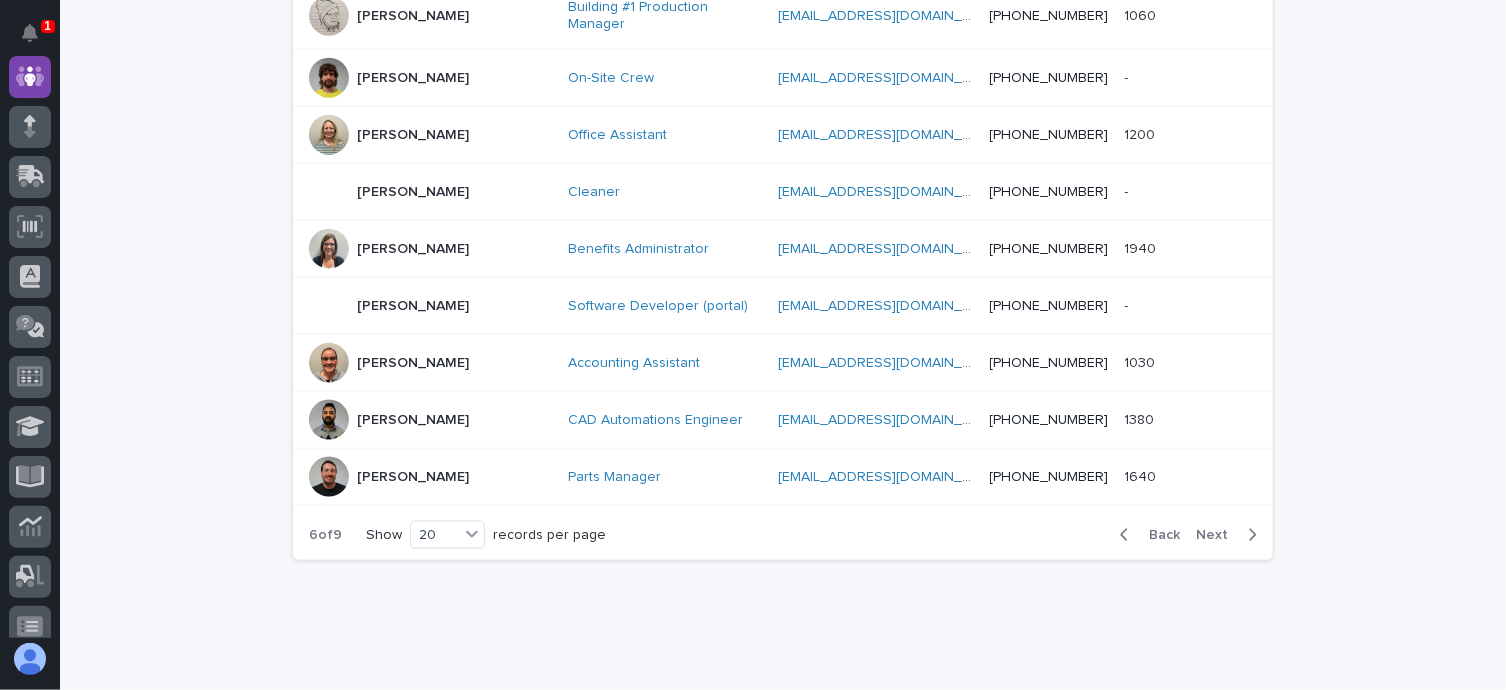 scroll, scrollTop: 1153, scrollLeft: 0, axis: vertical 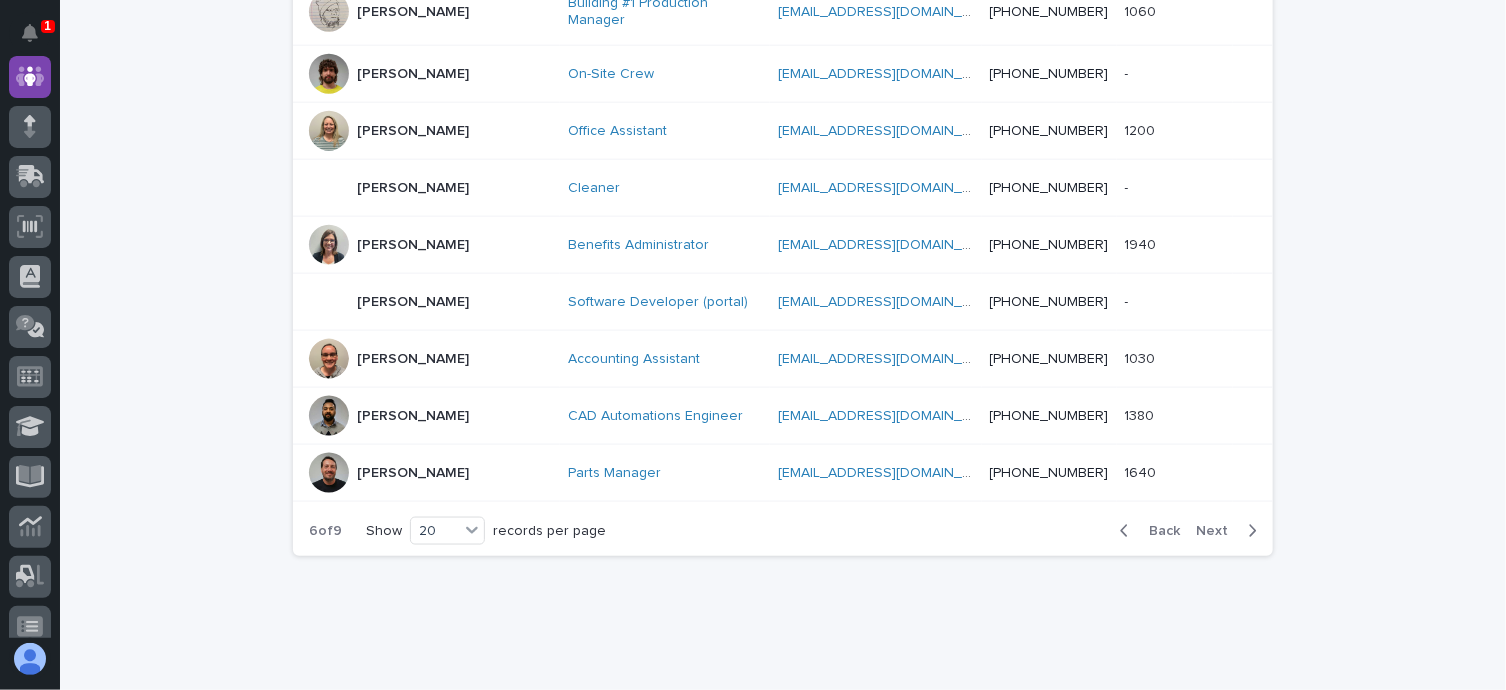 click on "Next" at bounding box center [1218, 531] 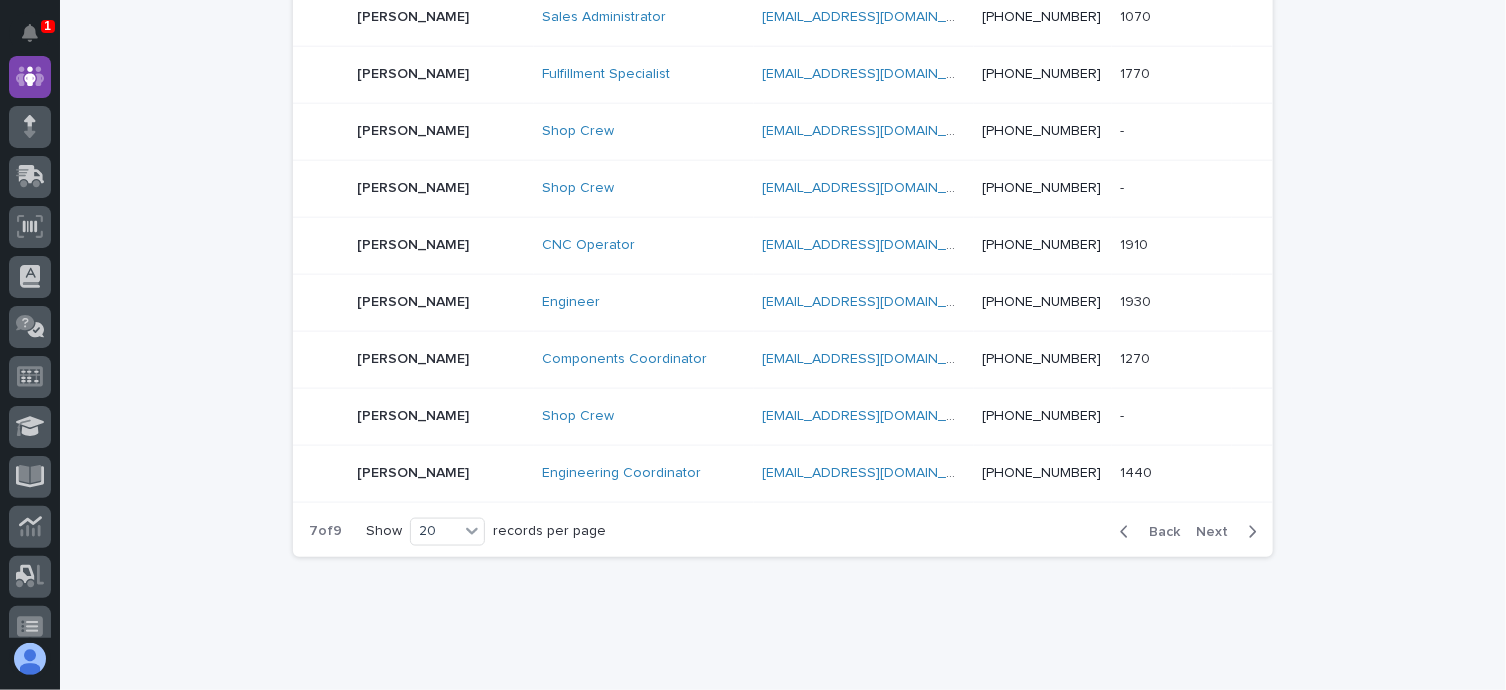 scroll, scrollTop: 1144, scrollLeft: 0, axis: vertical 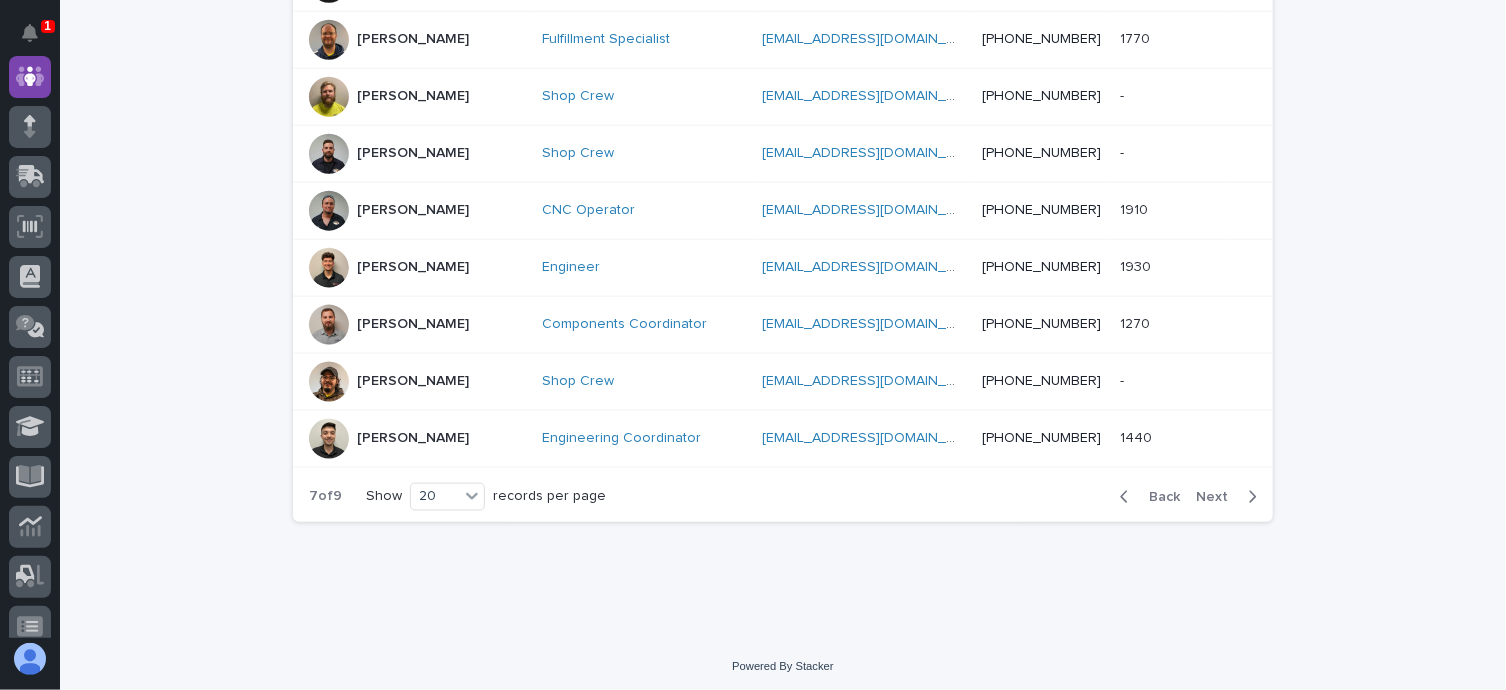 click on "Back Next" at bounding box center (1188, 497) 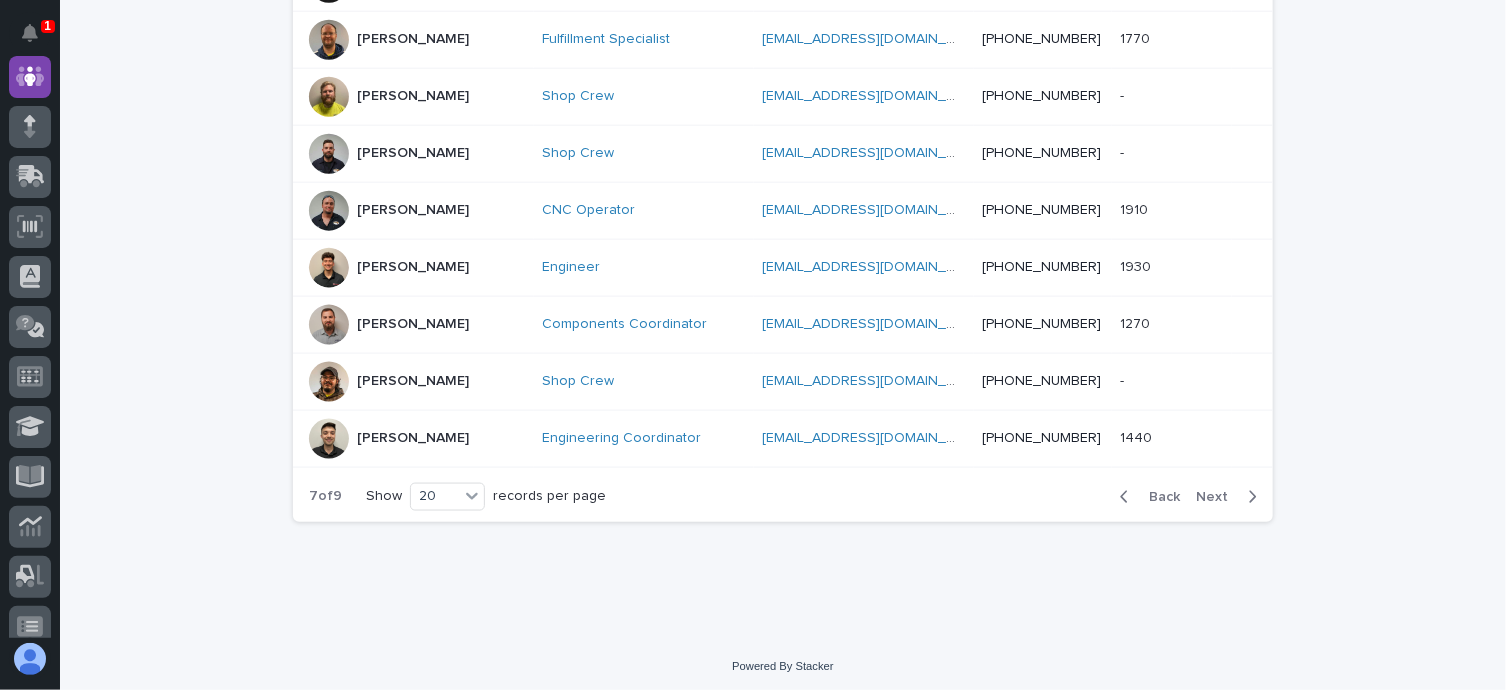 click on "Next" at bounding box center [1218, 497] 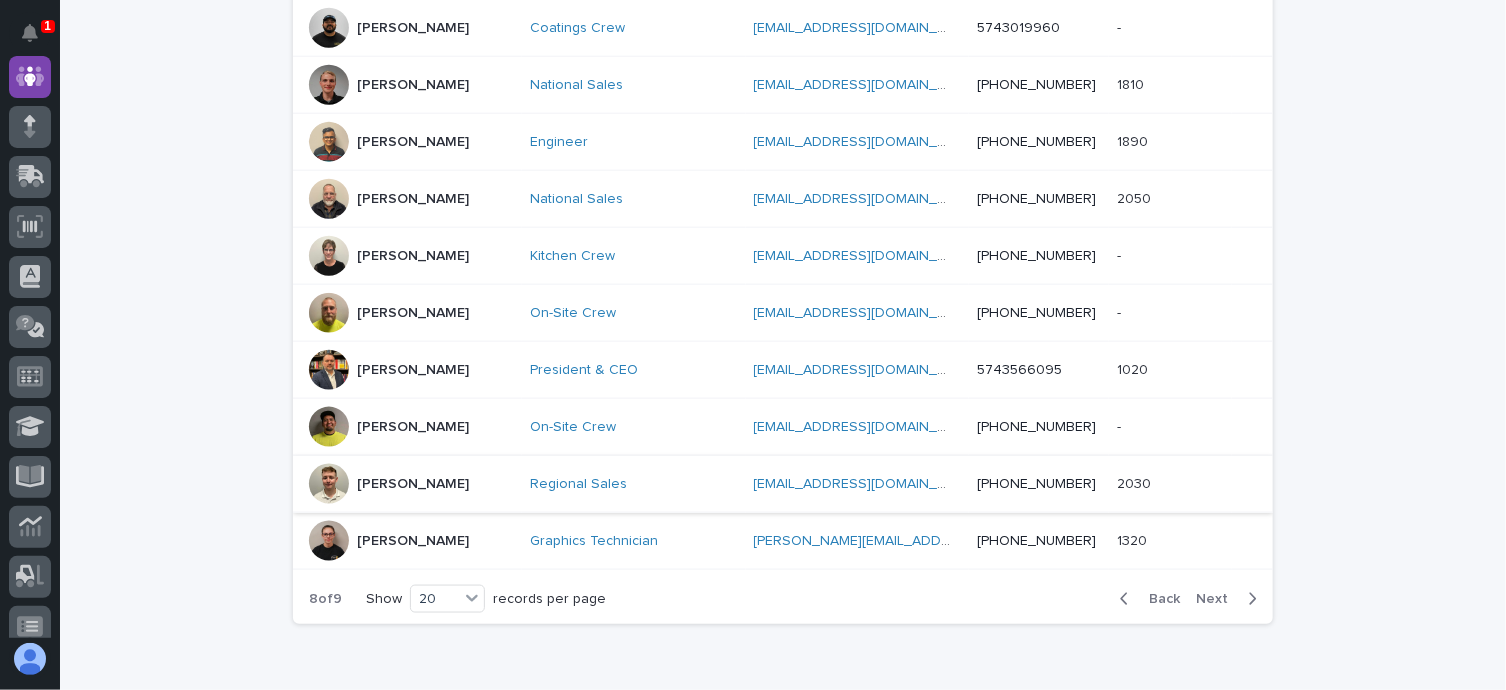 scroll, scrollTop: 1153, scrollLeft: 0, axis: vertical 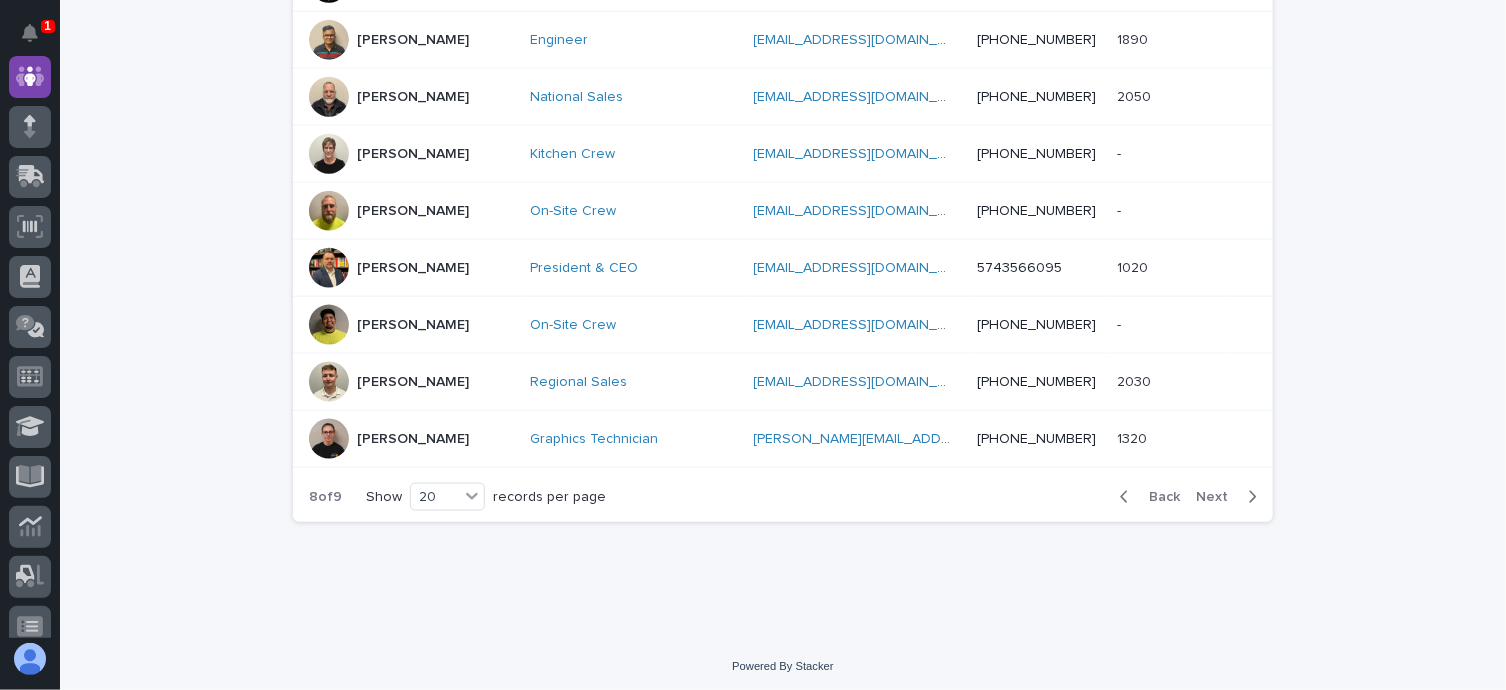 click on "Next" at bounding box center [1218, 497] 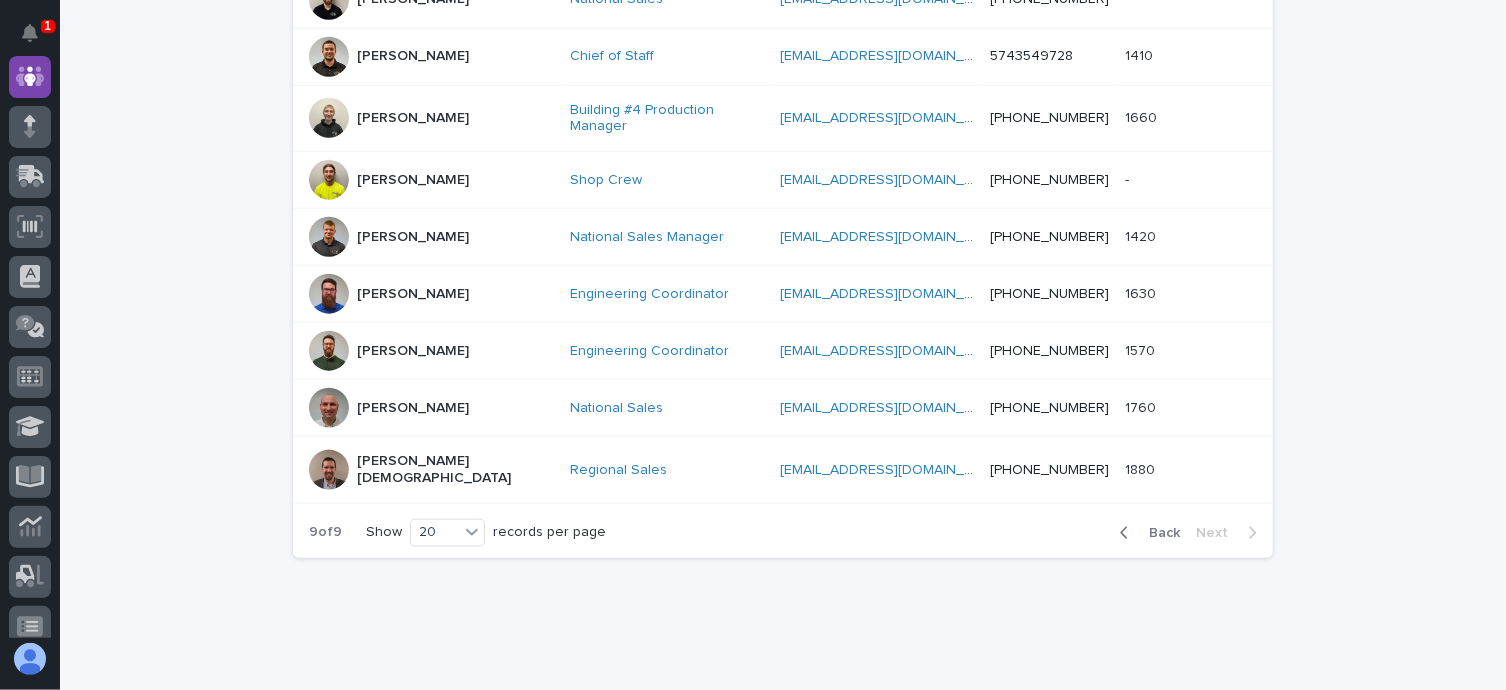 scroll, scrollTop: 1020, scrollLeft: 0, axis: vertical 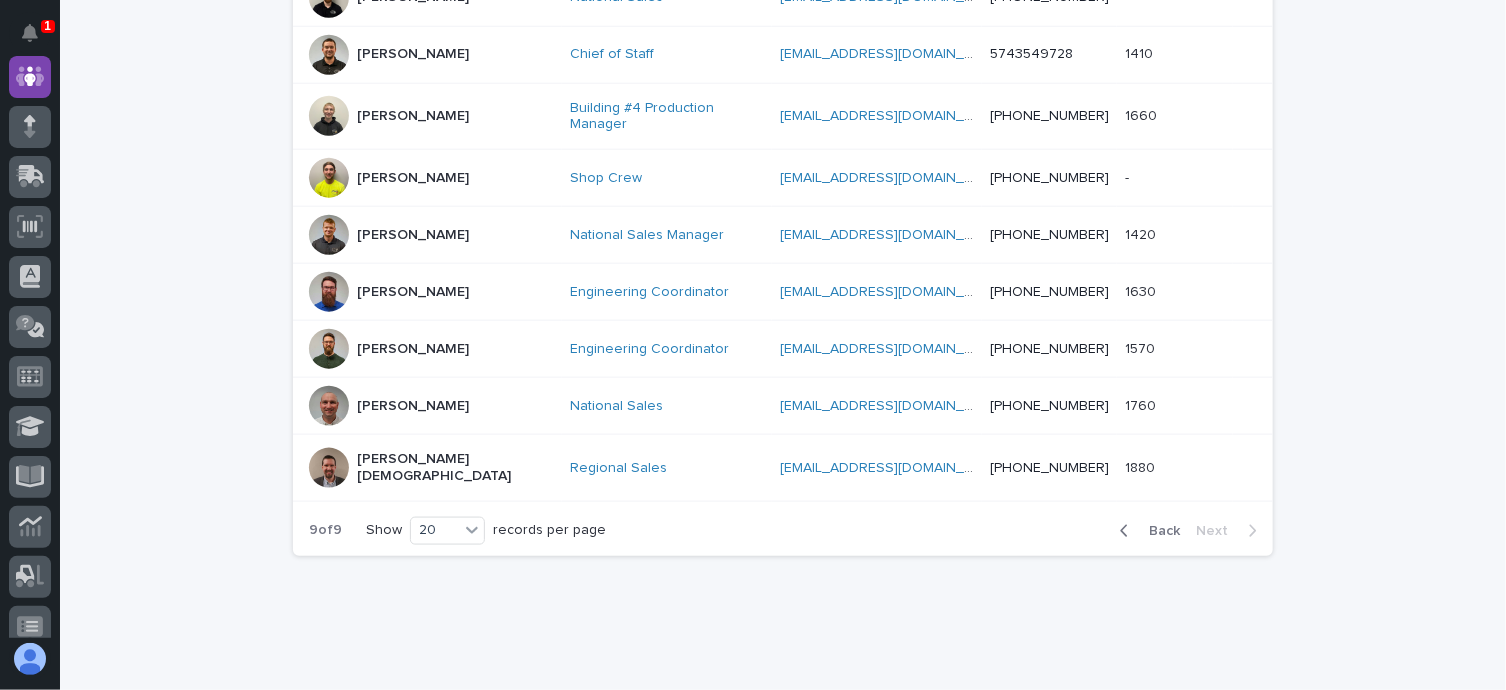click on "Back" at bounding box center (1158, 531) 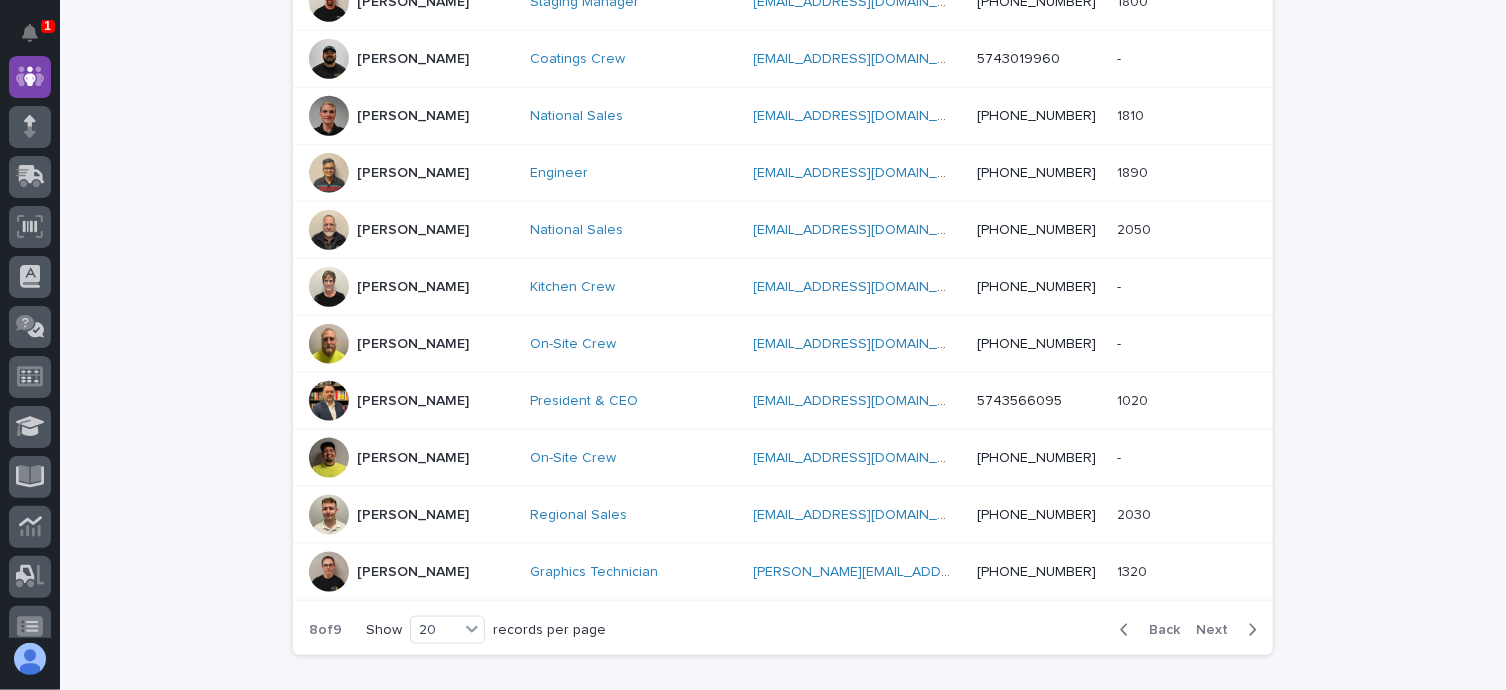 click on "2030 2030" at bounding box center (1170, 515) 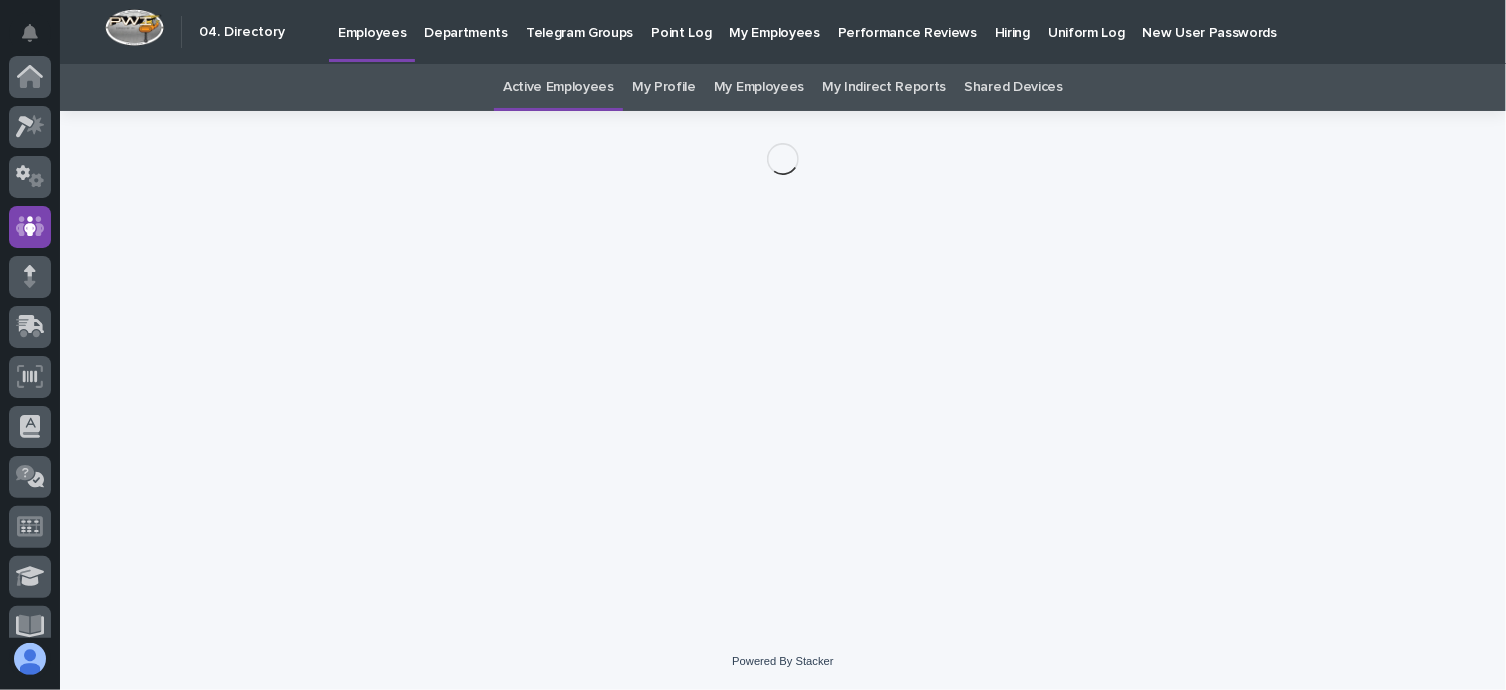 scroll, scrollTop: 150, scrollLeft: 0, axis: vertical 